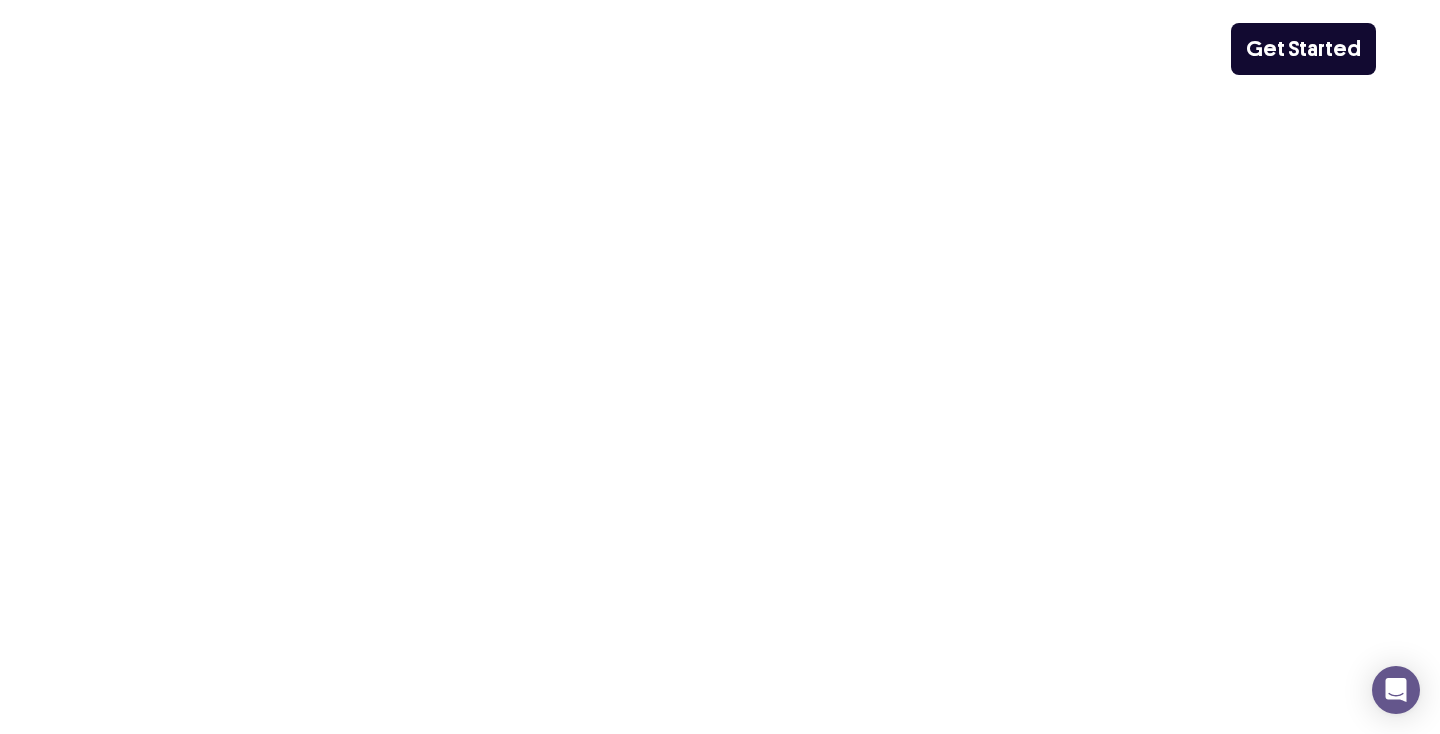 scroll, scrollTop: 0, scrollLeft: 0, axis: both 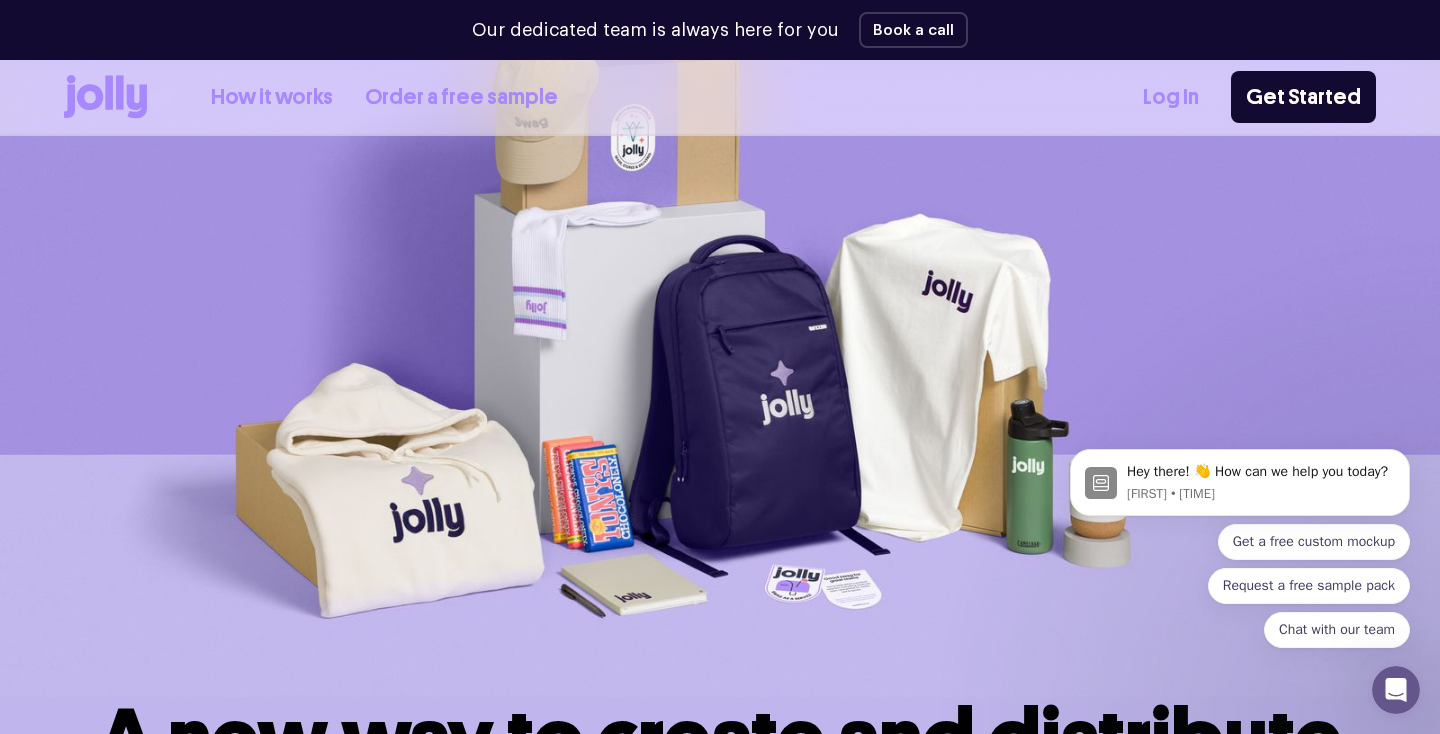 click on "How it works" at bounding box center [272, 97] 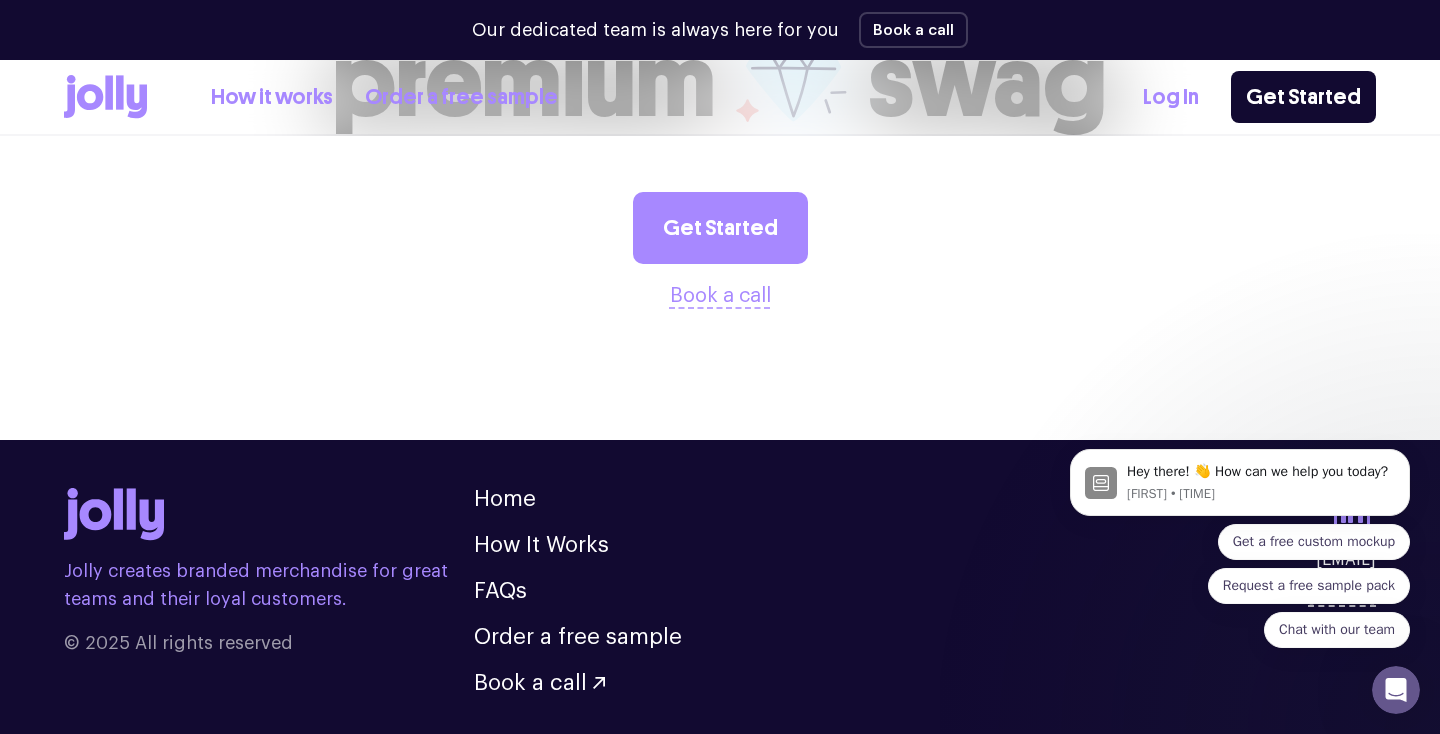 scroll, scrollTop: 4154, scrollLeft: 0, axis: vertical 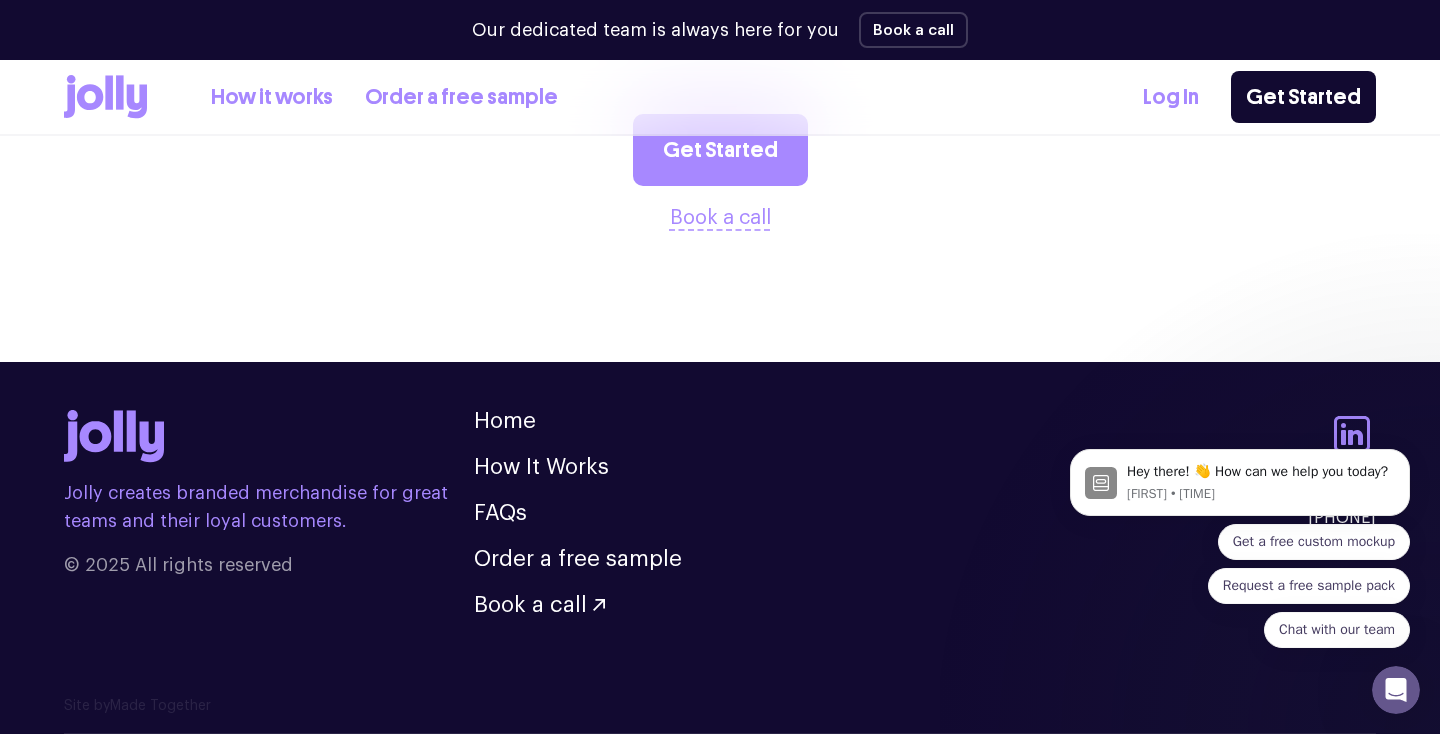 click on "Home
How It Works
FAQs
Order a free sample
Book a call" at bounding box center (578, 513) 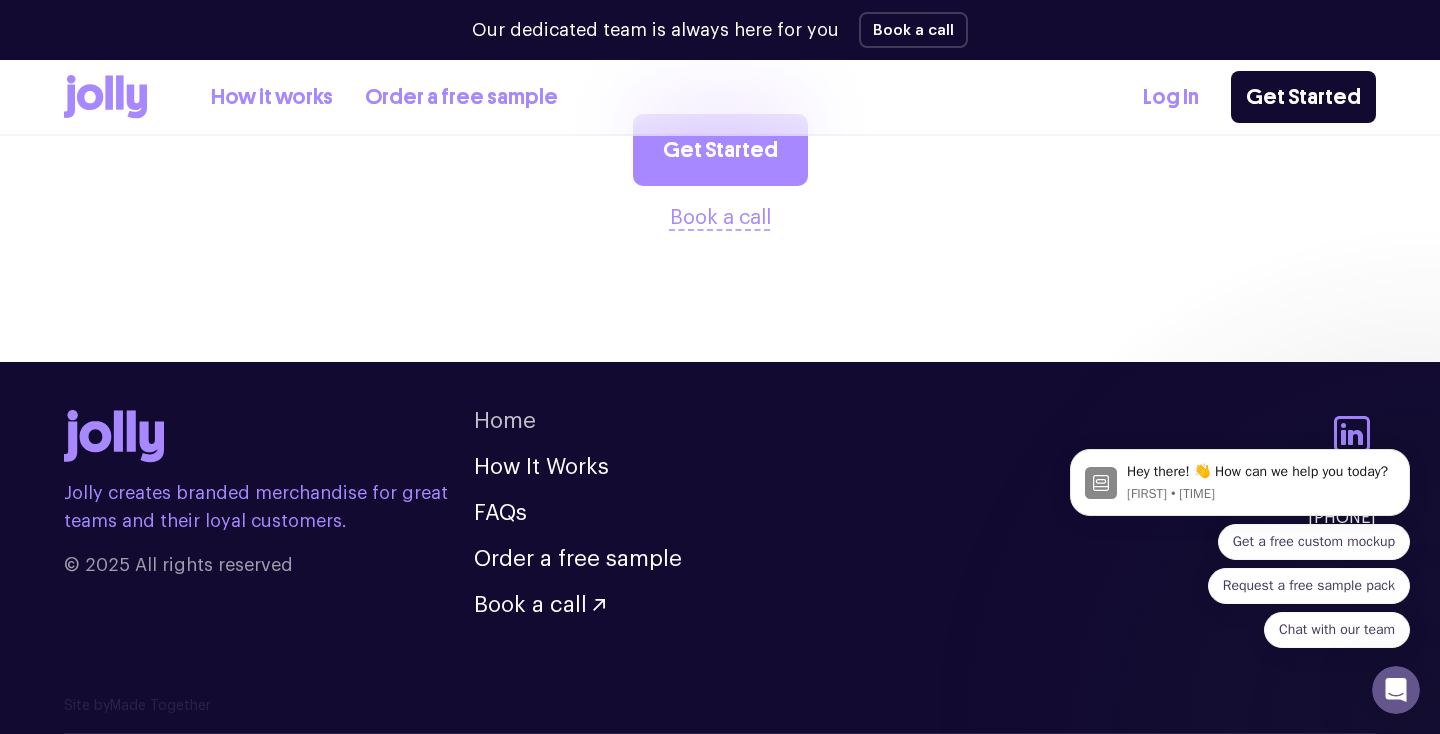 click on "Home" at bounding box center (505, 421) 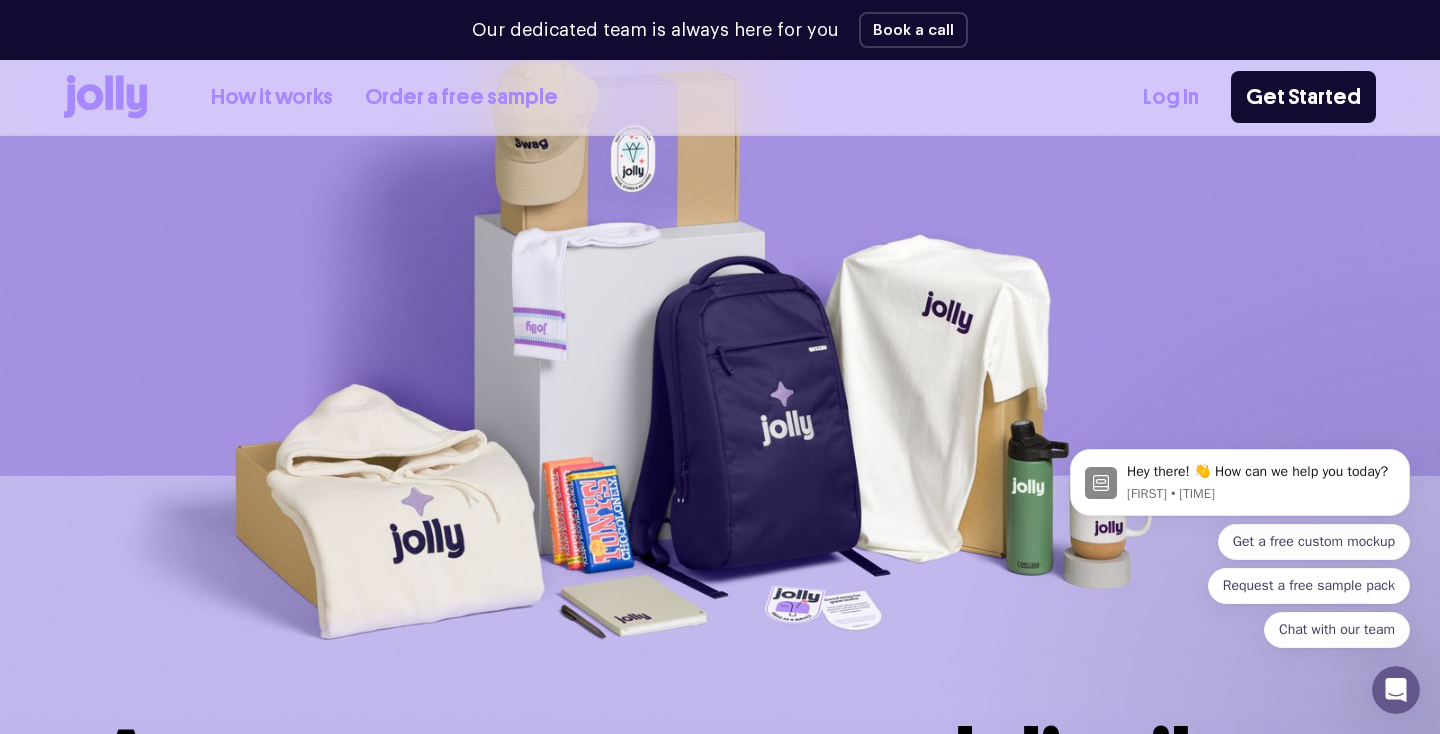 scroll, scrollTop: 124, scrollLeft: 0, axis: vertical 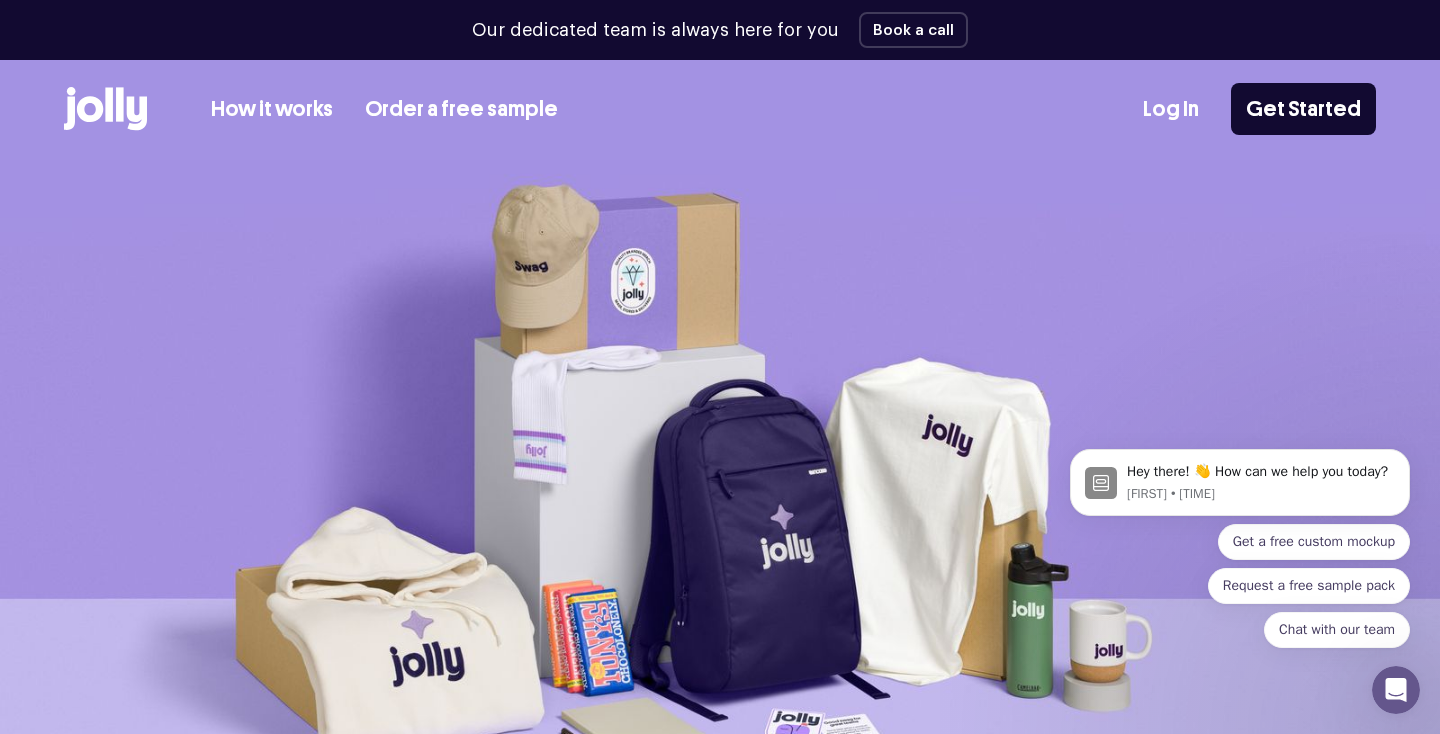 click on "How it works" at bounding box center (272, 109) 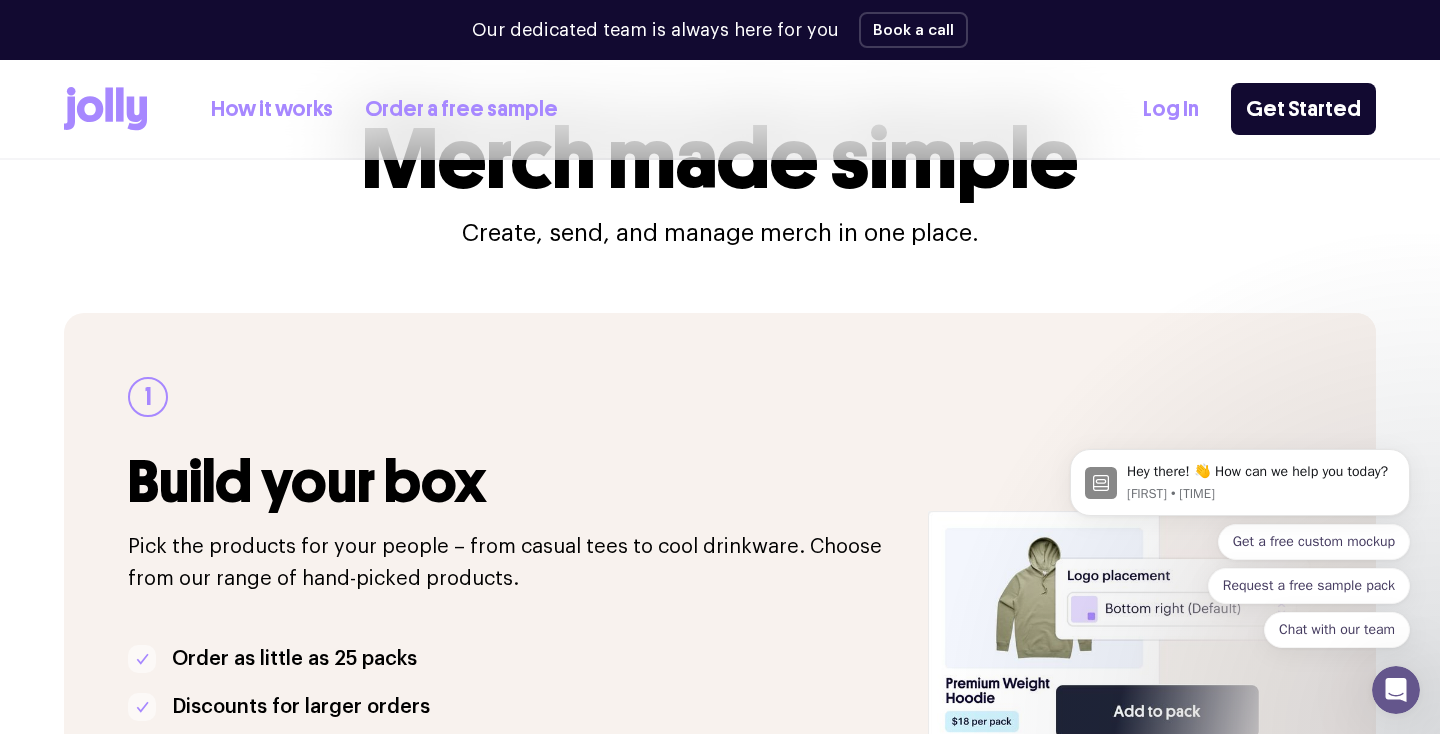 scroll, scrollTop: 60, scrollLeft: 0, axis: vertical 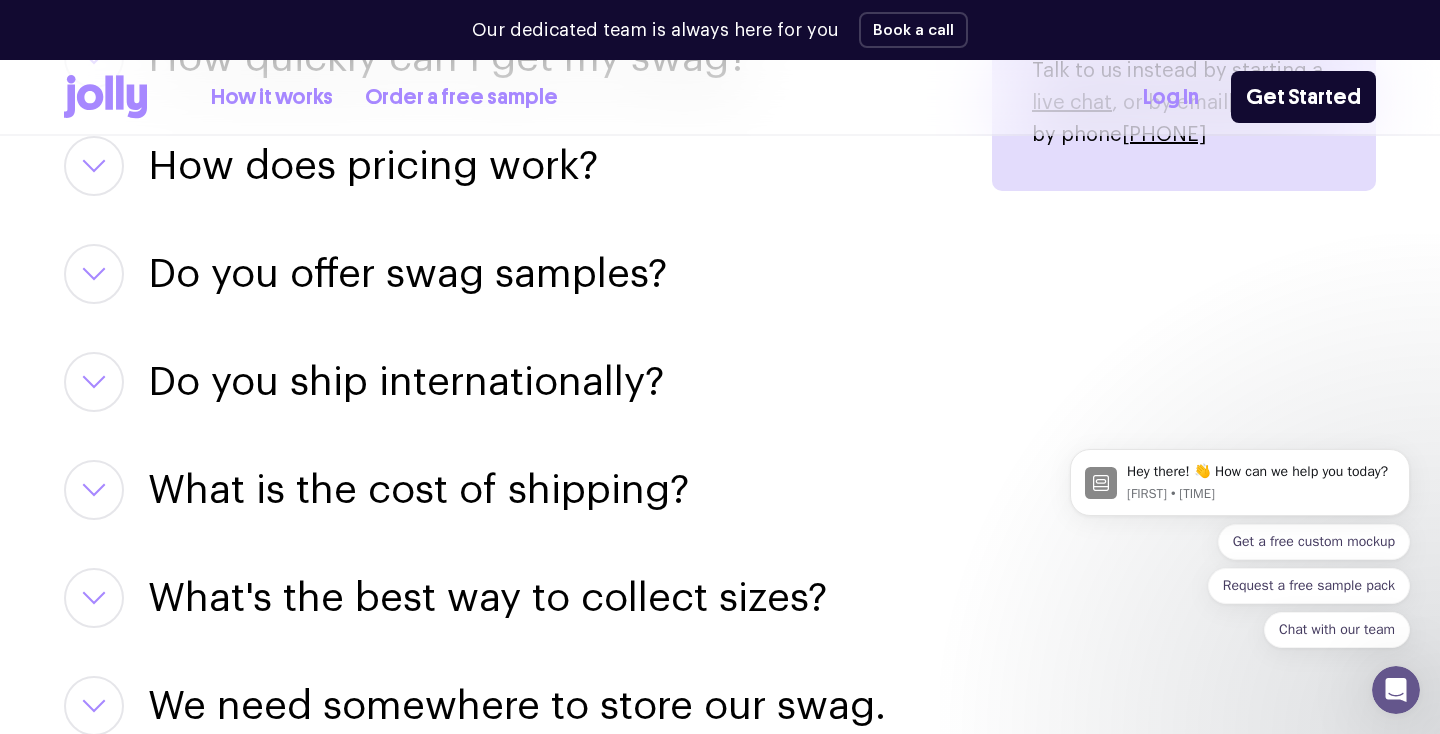 click at bounding box center (94, 274) 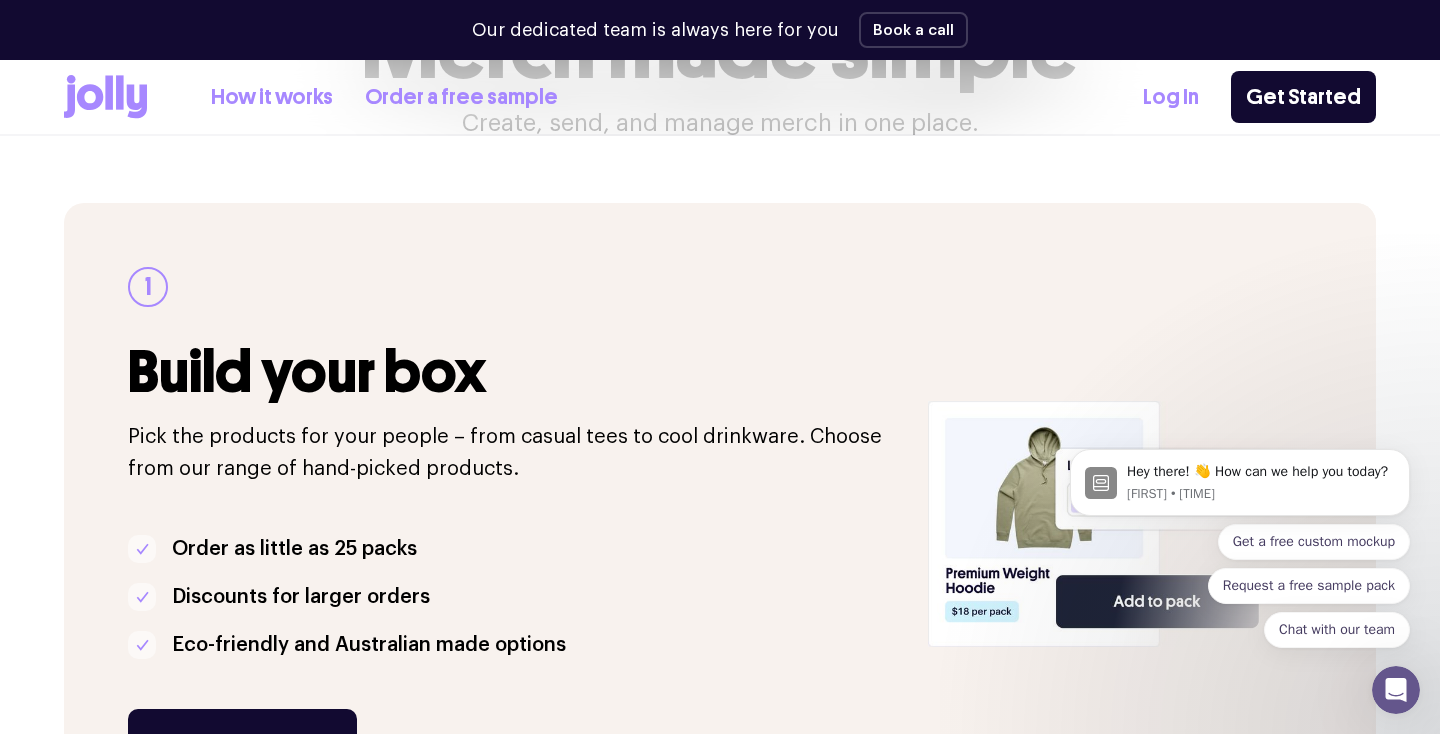 scroll, scrollTop: 0, scrollLeft: 0, axis: both 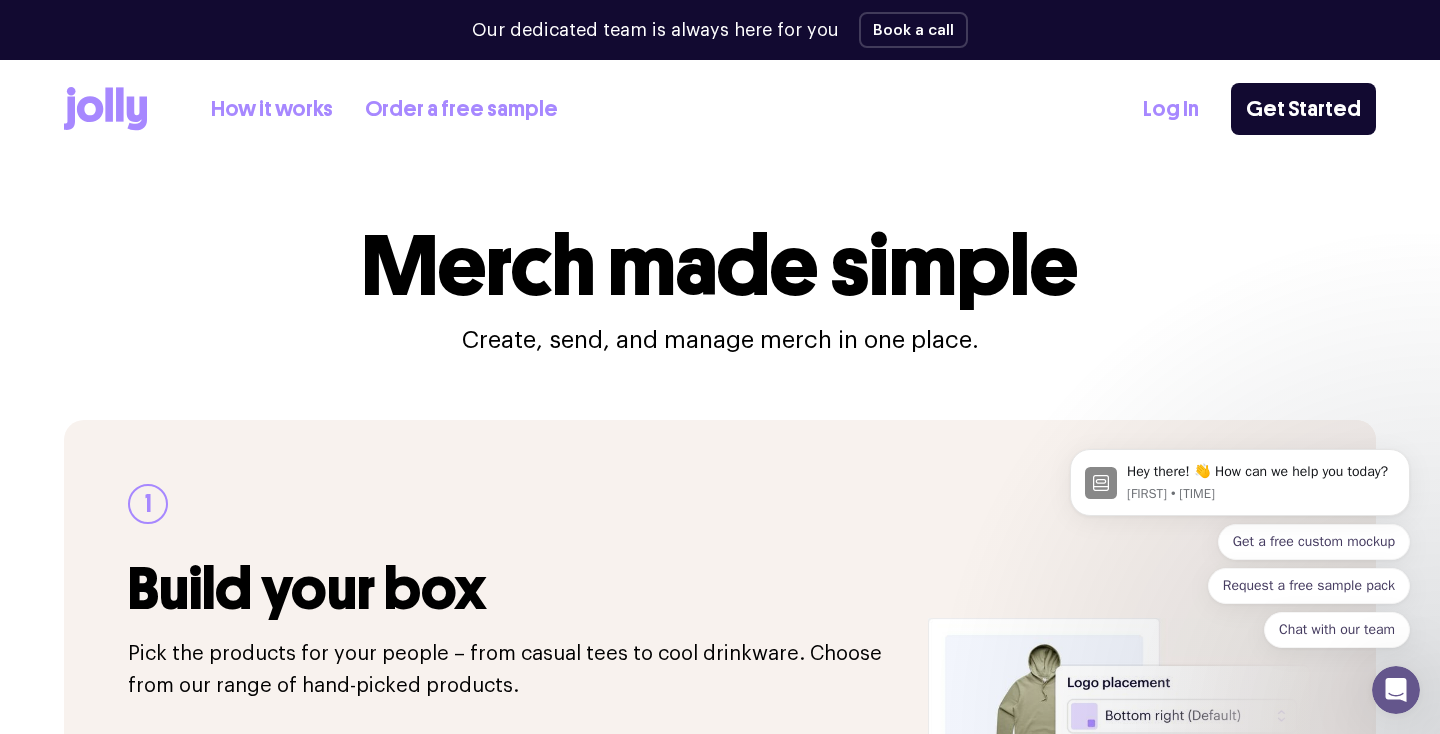click on "How it works" at bounding box center [272, 109] 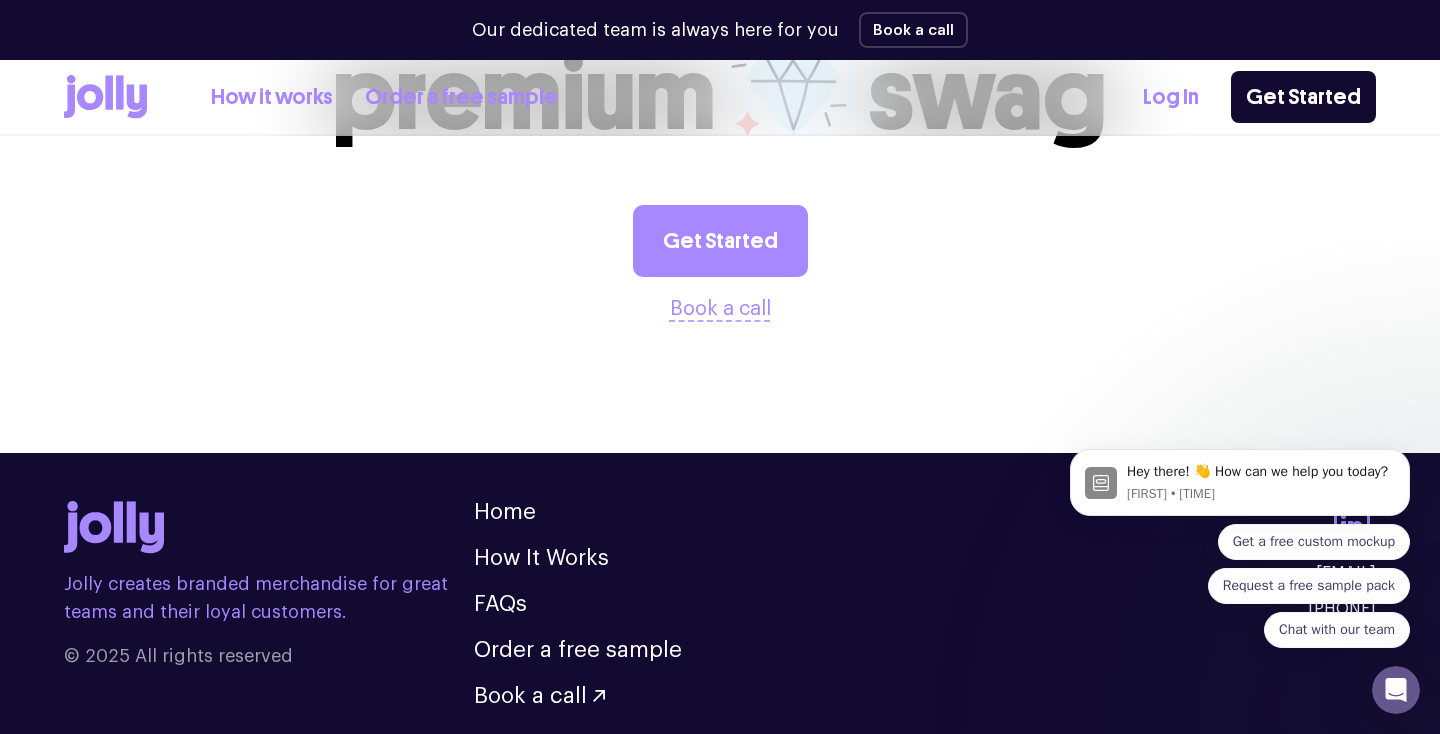 scroll, scrollTop: 2412, scrollLeft: 0, axis: vertical 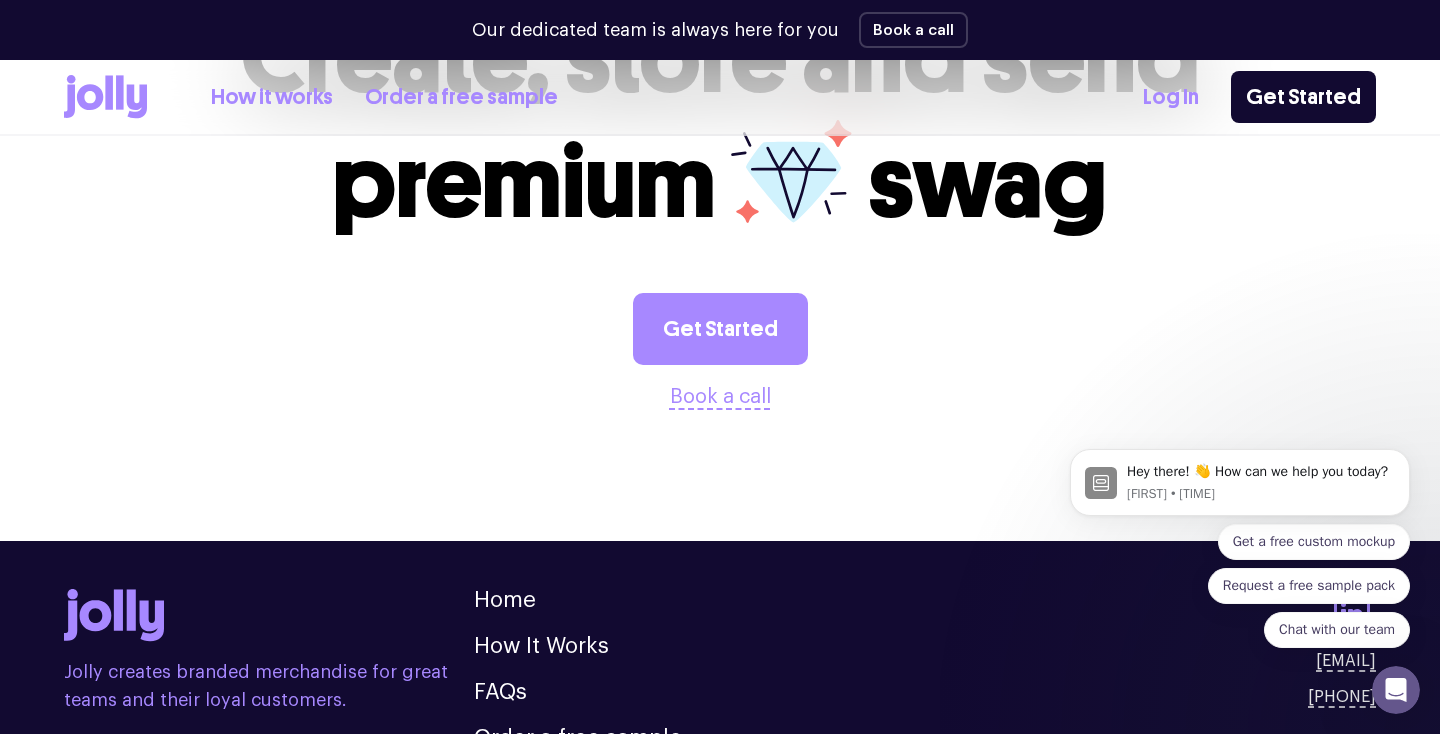 click on "Book a call" at bounding box center (720, 397) 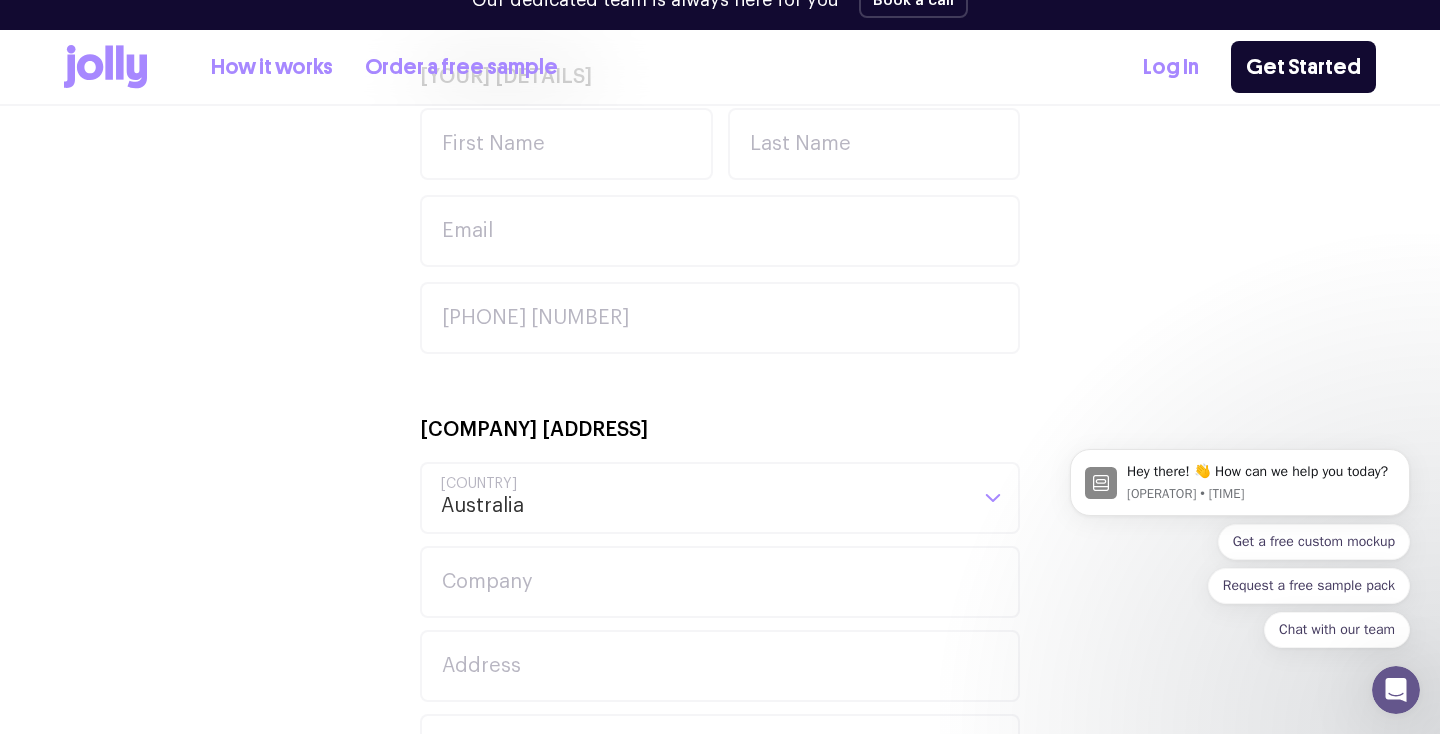 scroll, scrollTop: 0, scrollLeft: 0, axis: both 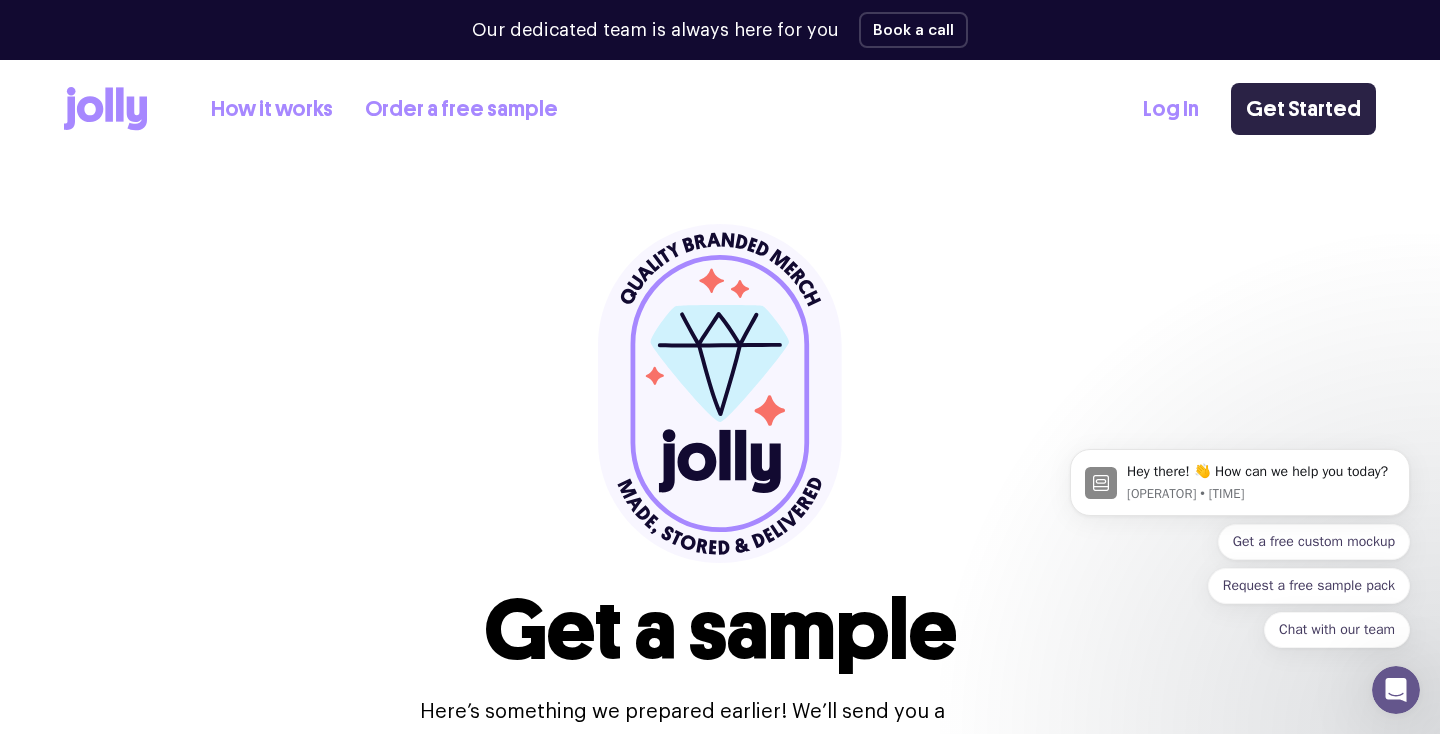 click on "Get Started" at bounding box center [1303, 109] 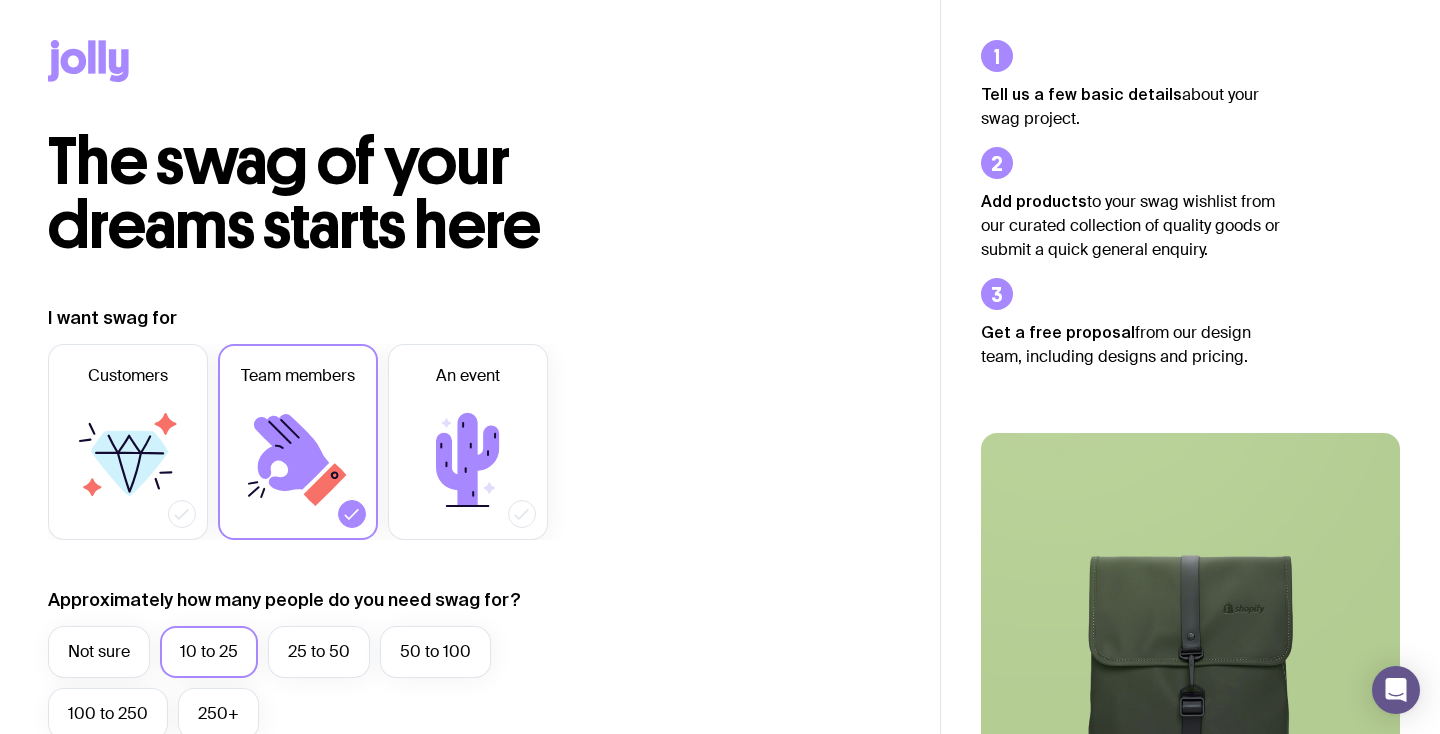 scroll, scrollTop: 0, scrollLeft: 0, axis: both 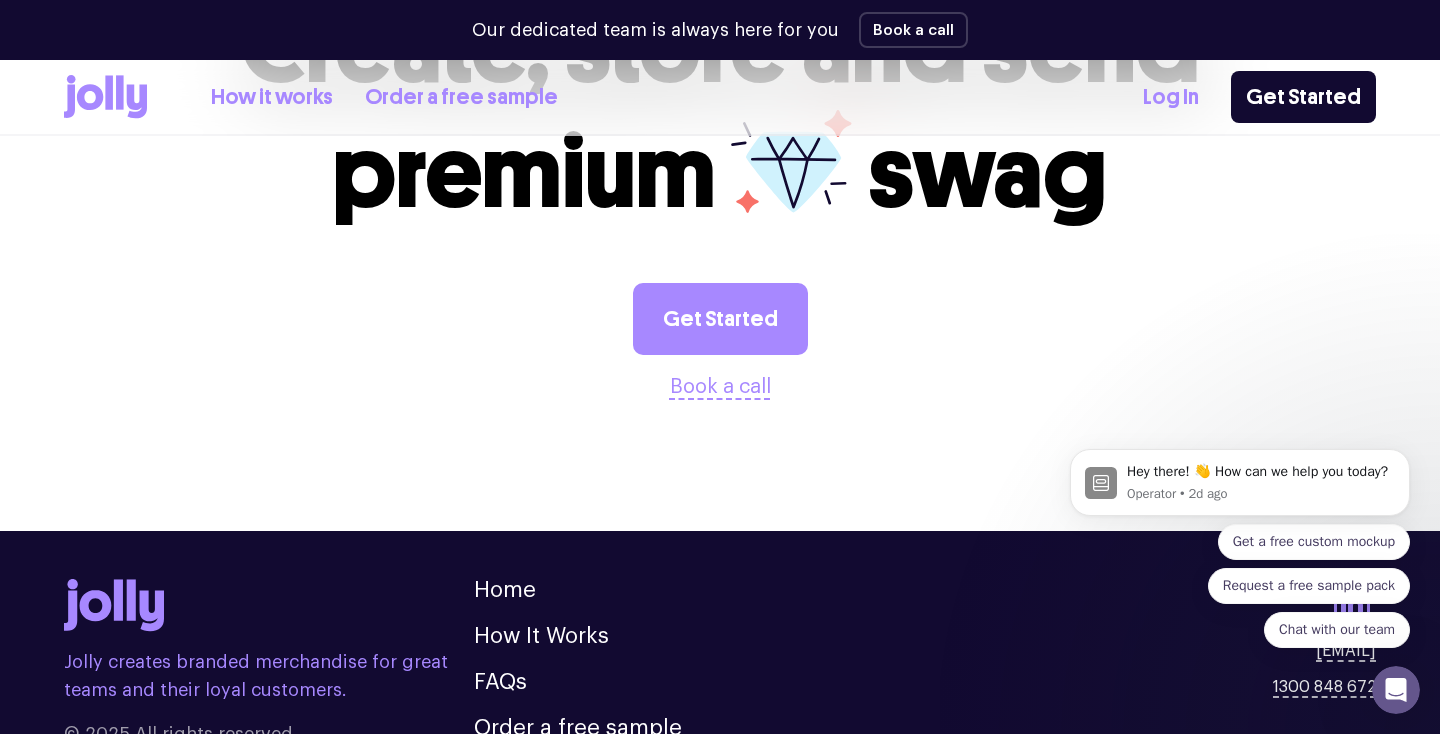 click on "Book a call" at bounding box center (720, 387) 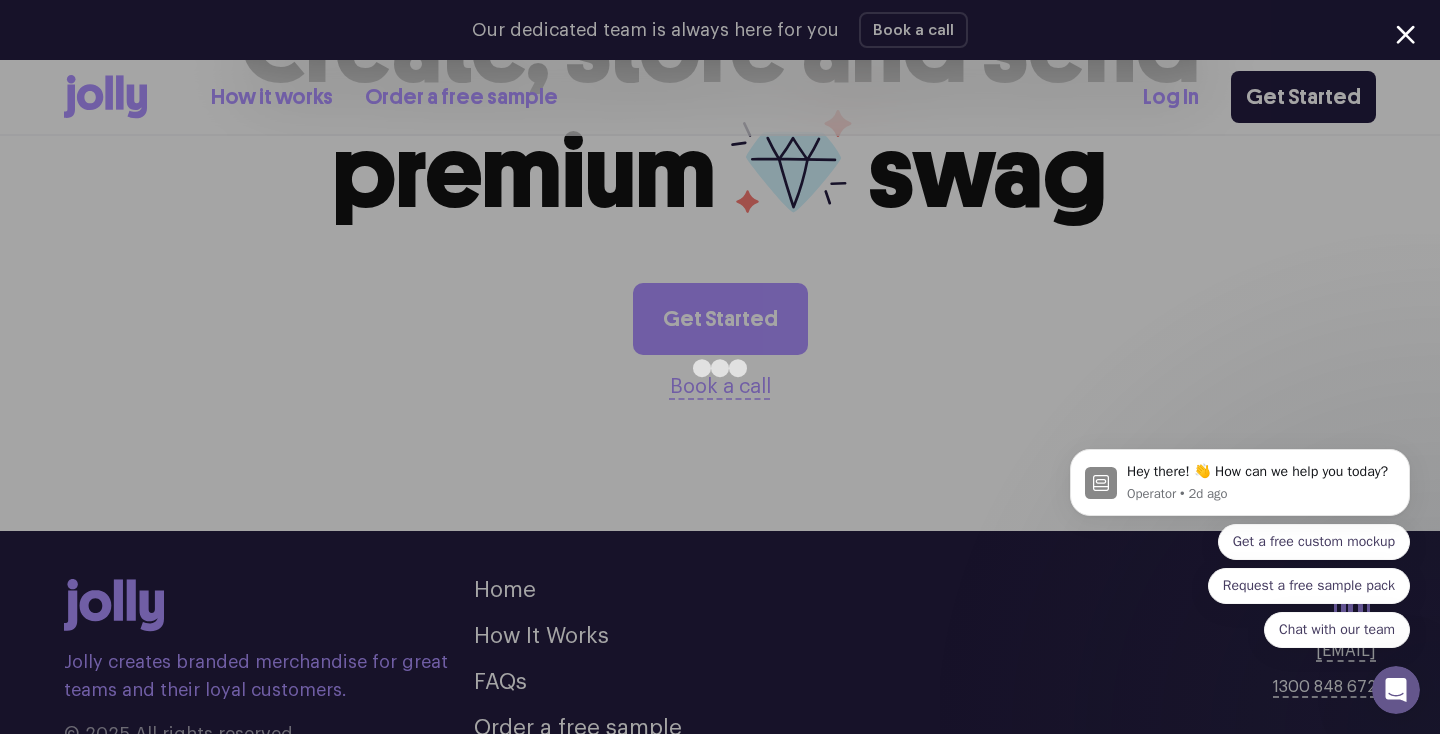 click at bounding box center [1405, 34] 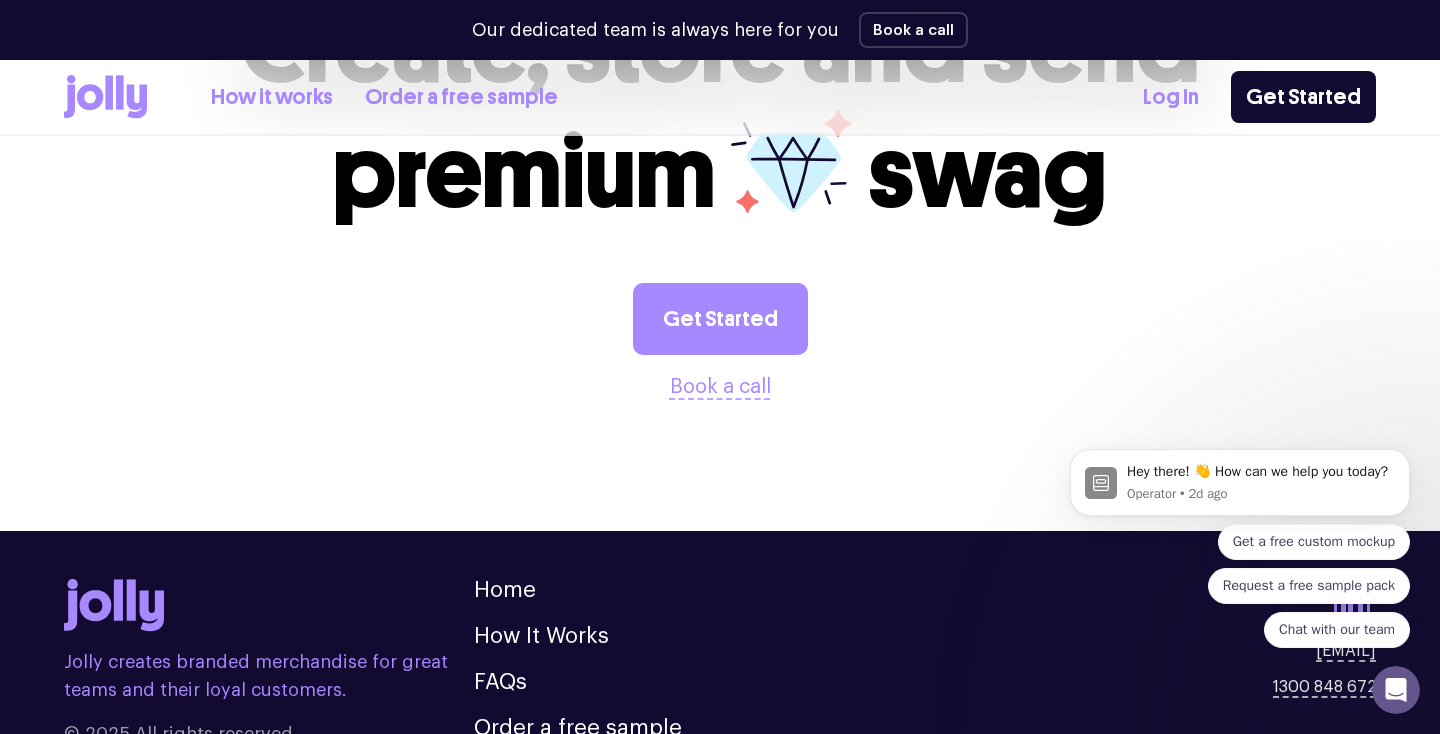 click on "How it works" at bounding box center (272, 97) 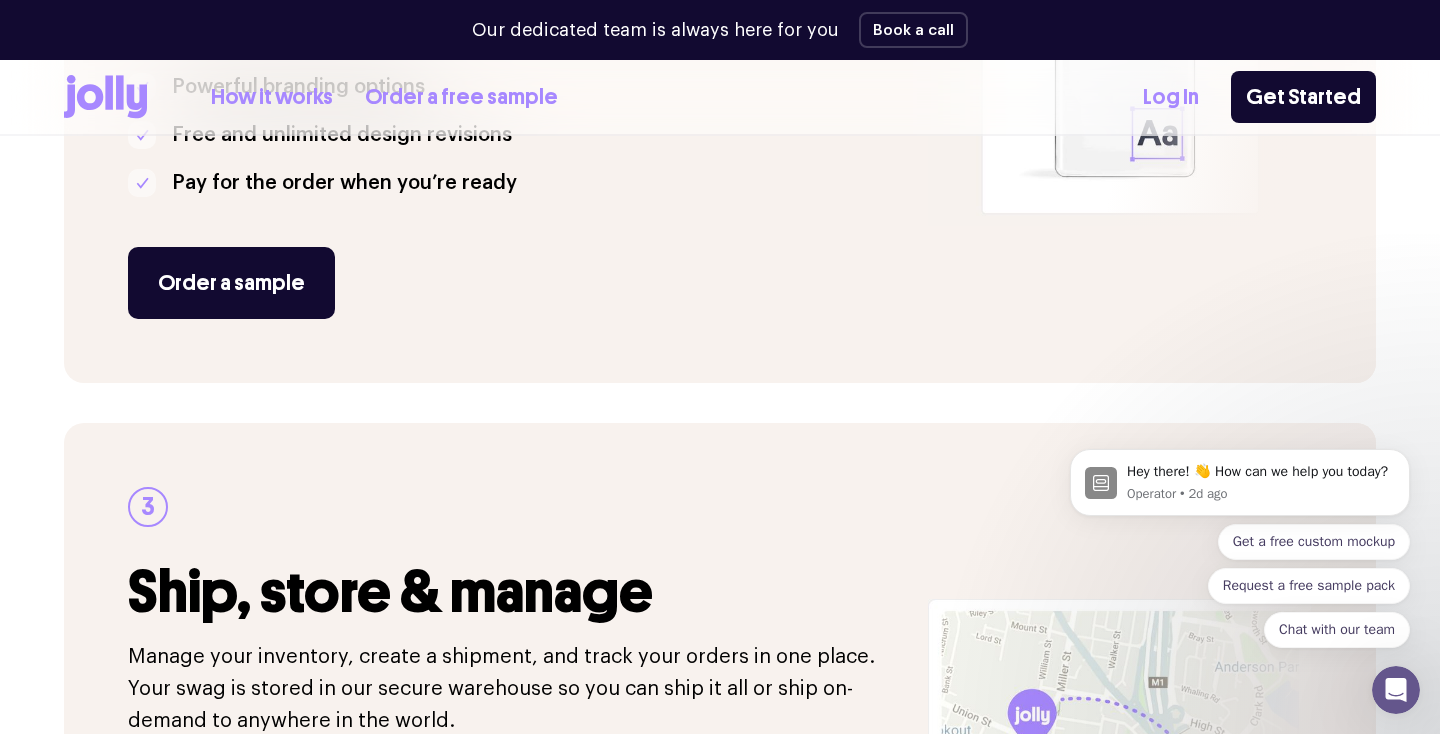 scroll, scrollTop: 1674, scrollLeft: 0, axis: vertical 